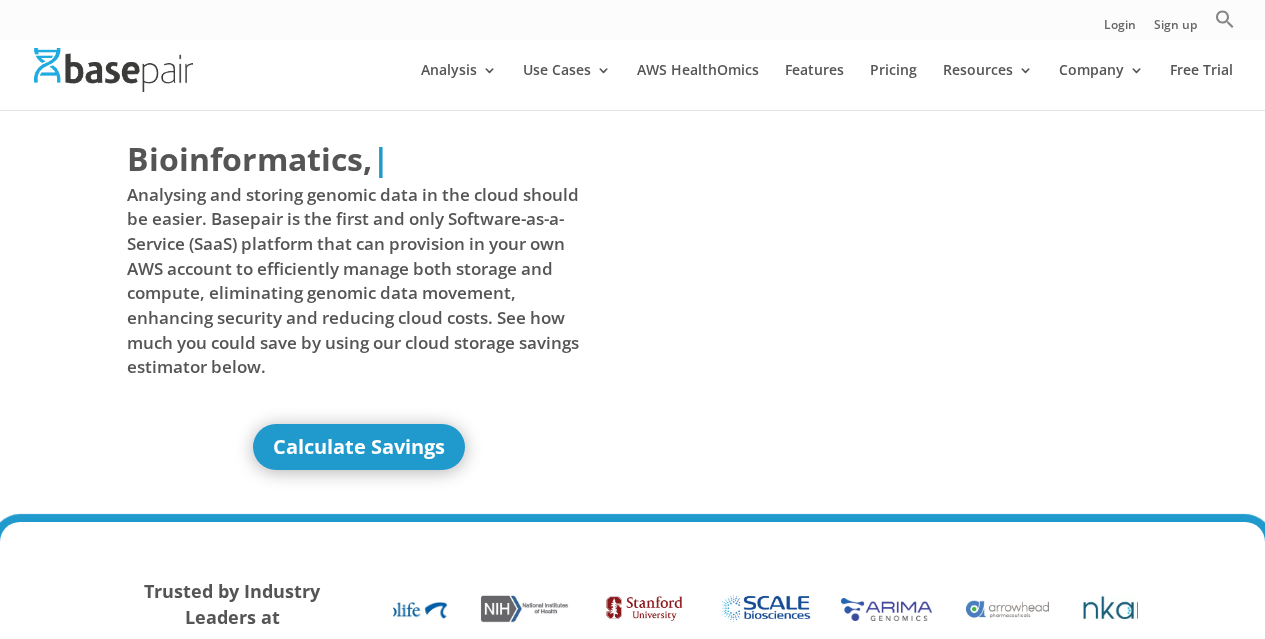 scroll, scrollTop: 0, scrollLeft: 0, axis: both 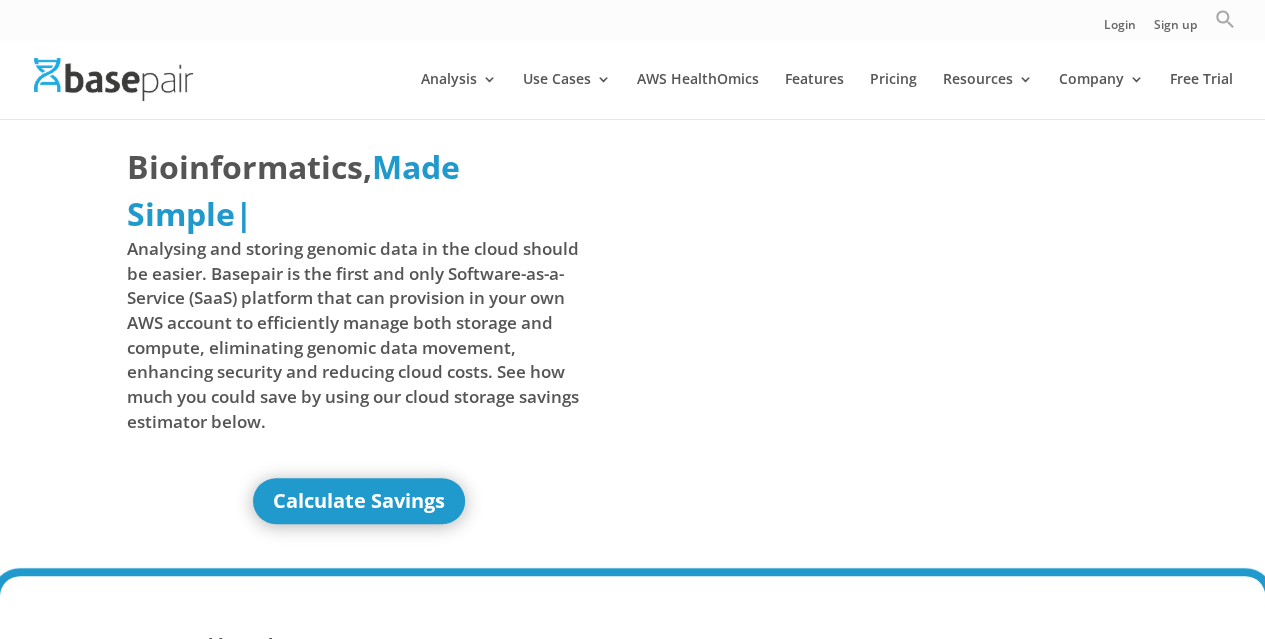 click at bounding box center [1224, 19] 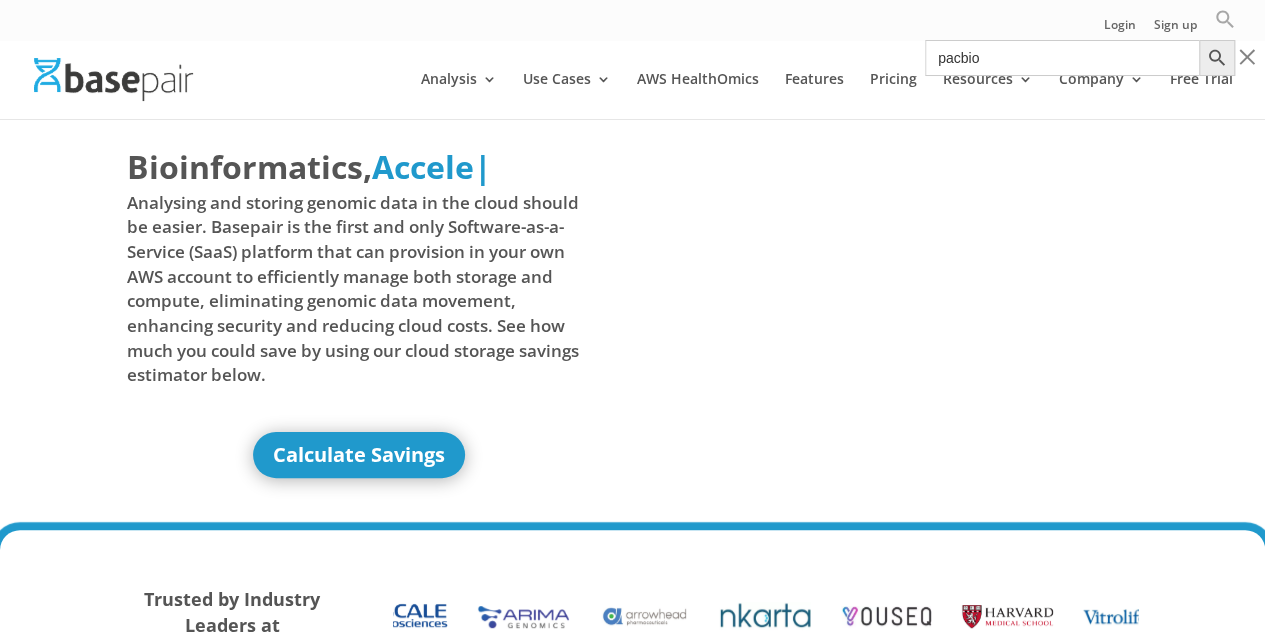 type on "pacbio" 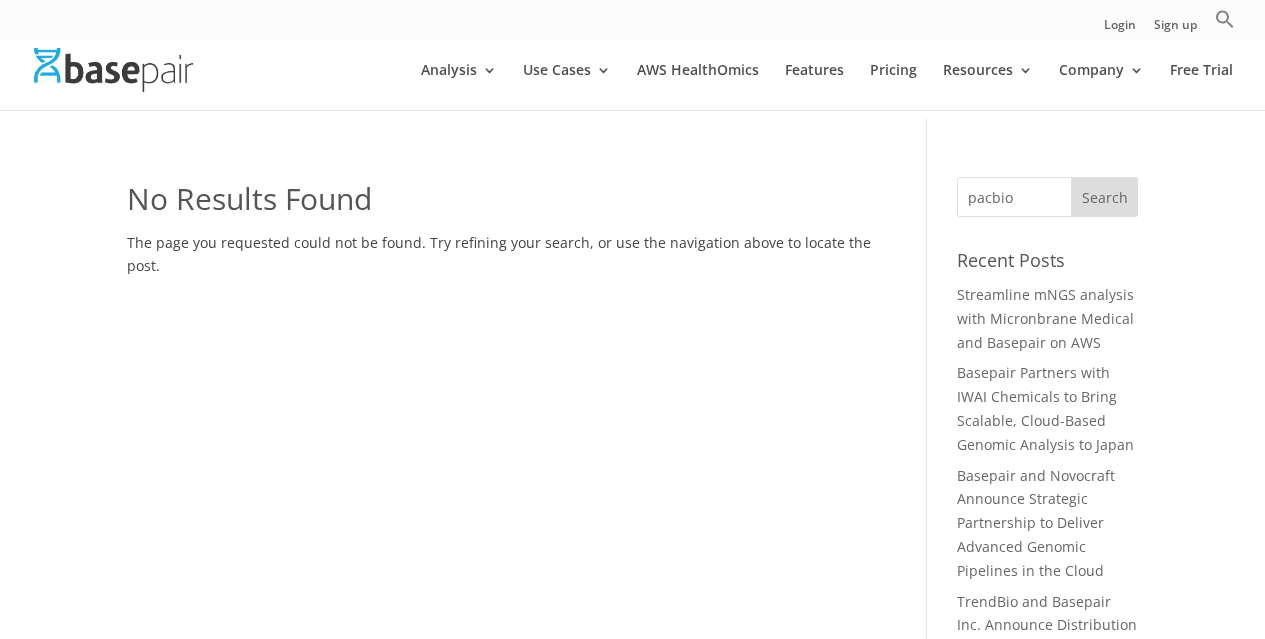 scroll, scrollTop: 0, scrollLeft: 0, axis: both 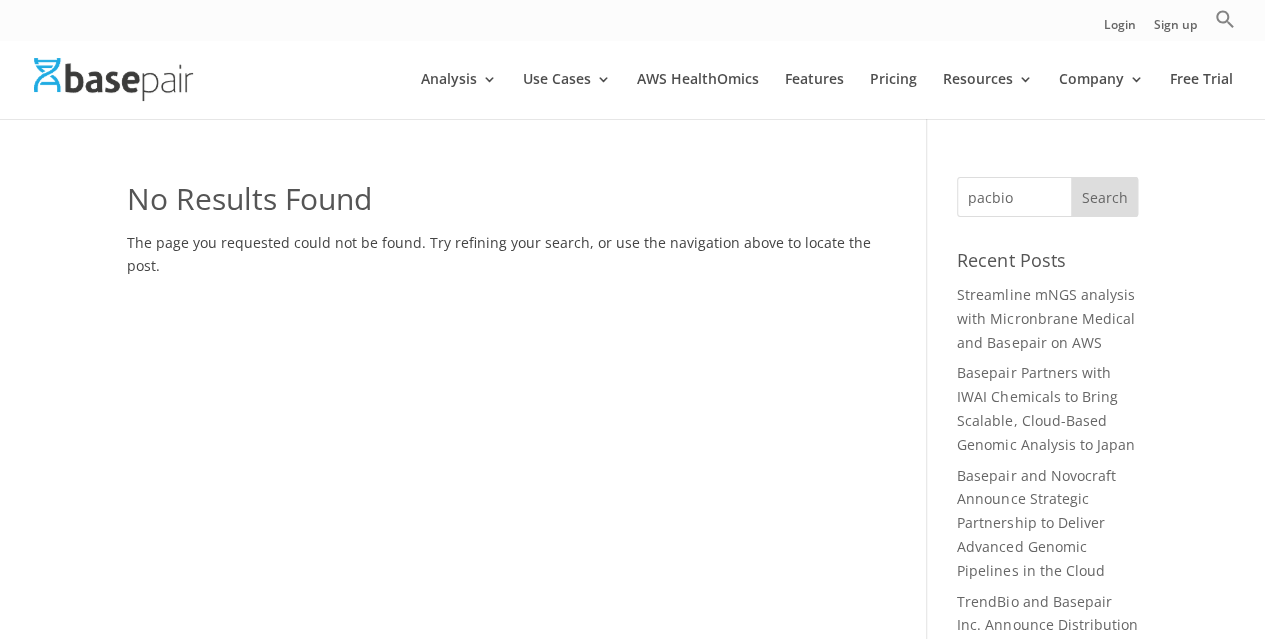 click on "pacbio" at bounding box center [1047, 197] 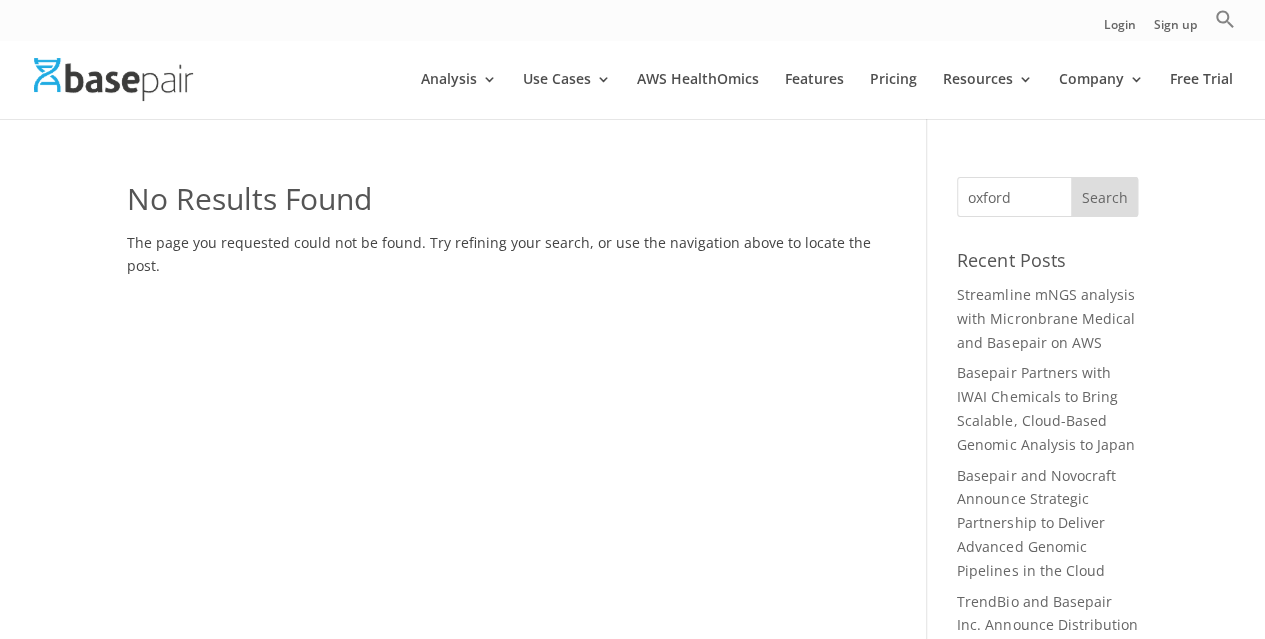 type on "oxford" 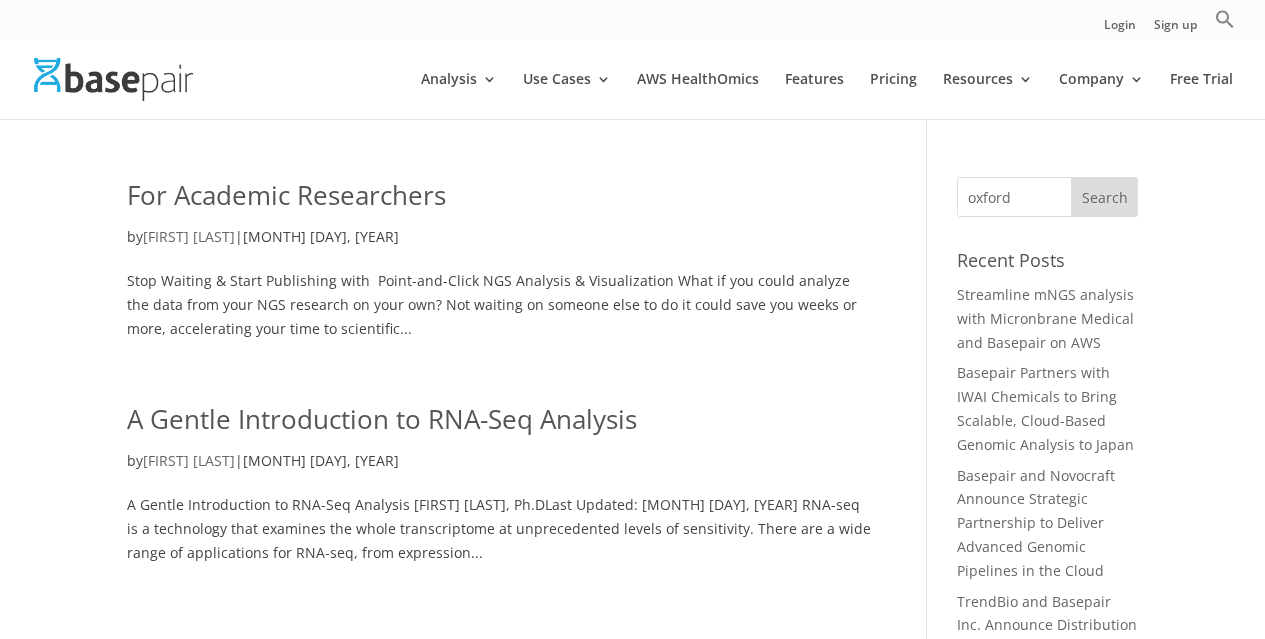 scroll, scrollTop: 0, scrollLeft: 0, axis: both 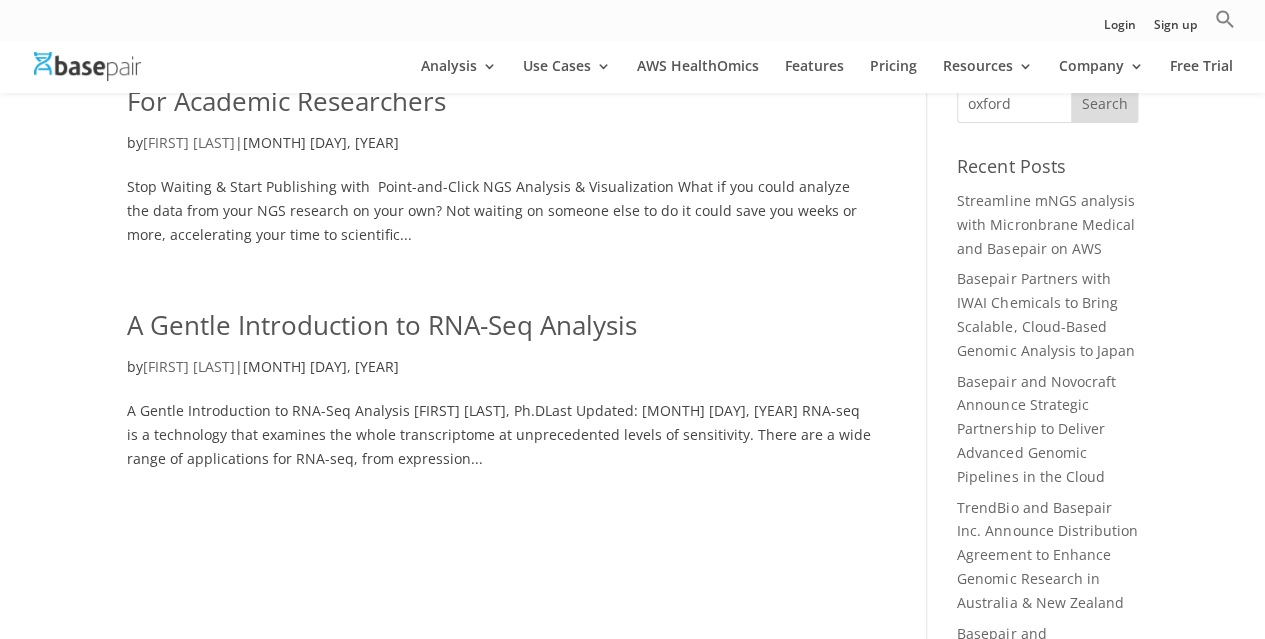 click on "A Gentle Introduction to RNA-Seq Analysis" at bounding box center [382, 325] 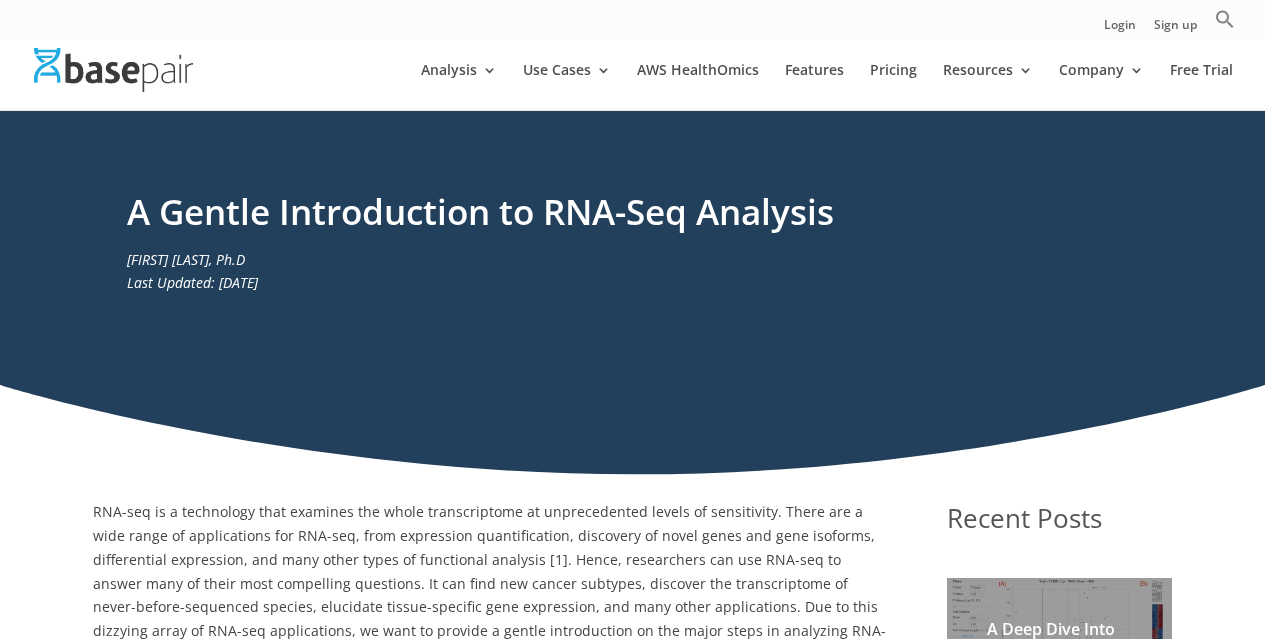 scroll, scrollTop: 0, scrollLeft: 0, axis: both 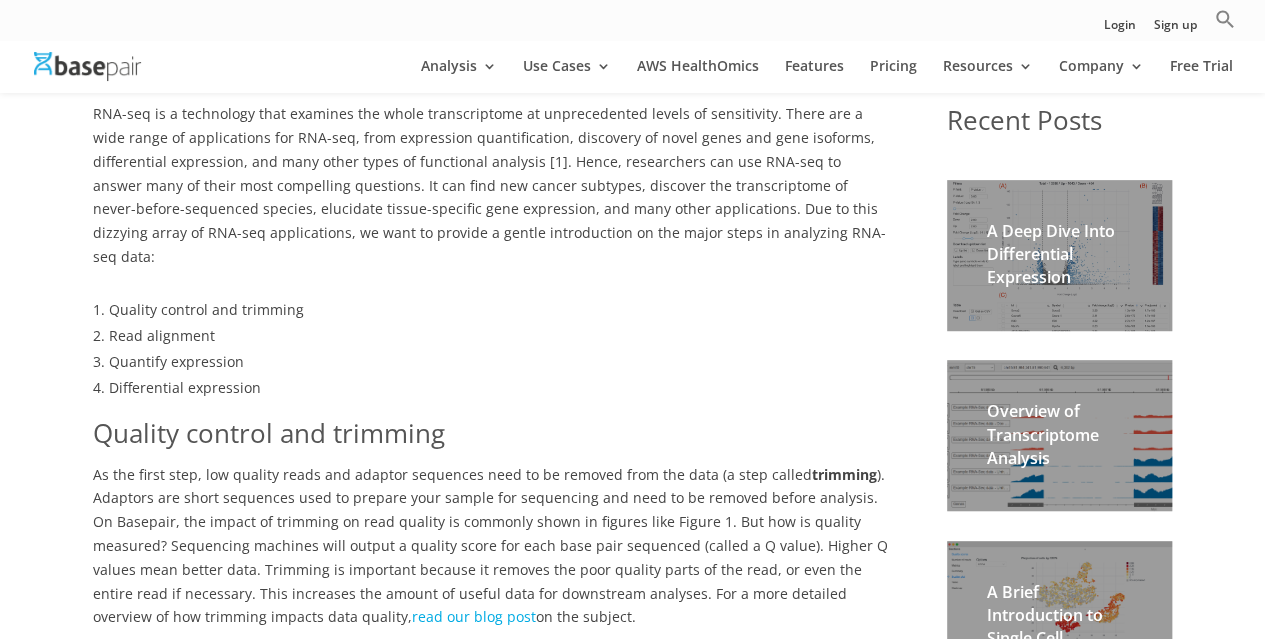 drag, startPoint x: 0, startPoint y: 0, endPoint x: 572, endPoint y: 331, distance: 660.8669 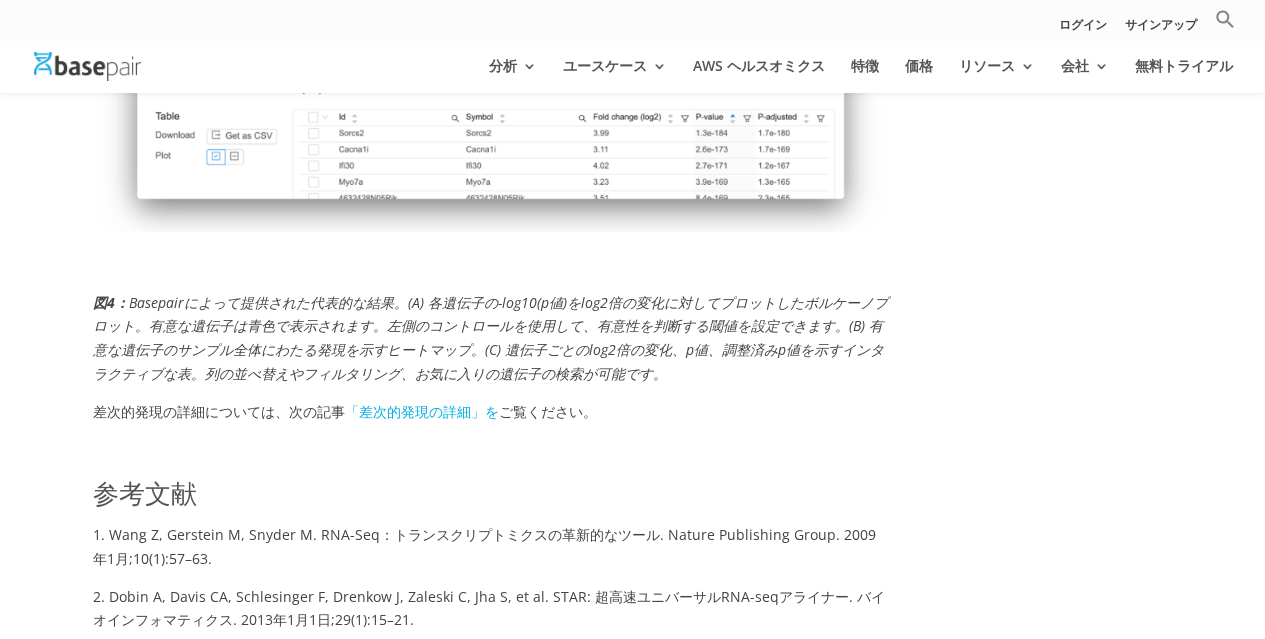 scroll, scrollTop: 3320, scrollLeft: 0, axis: vertical 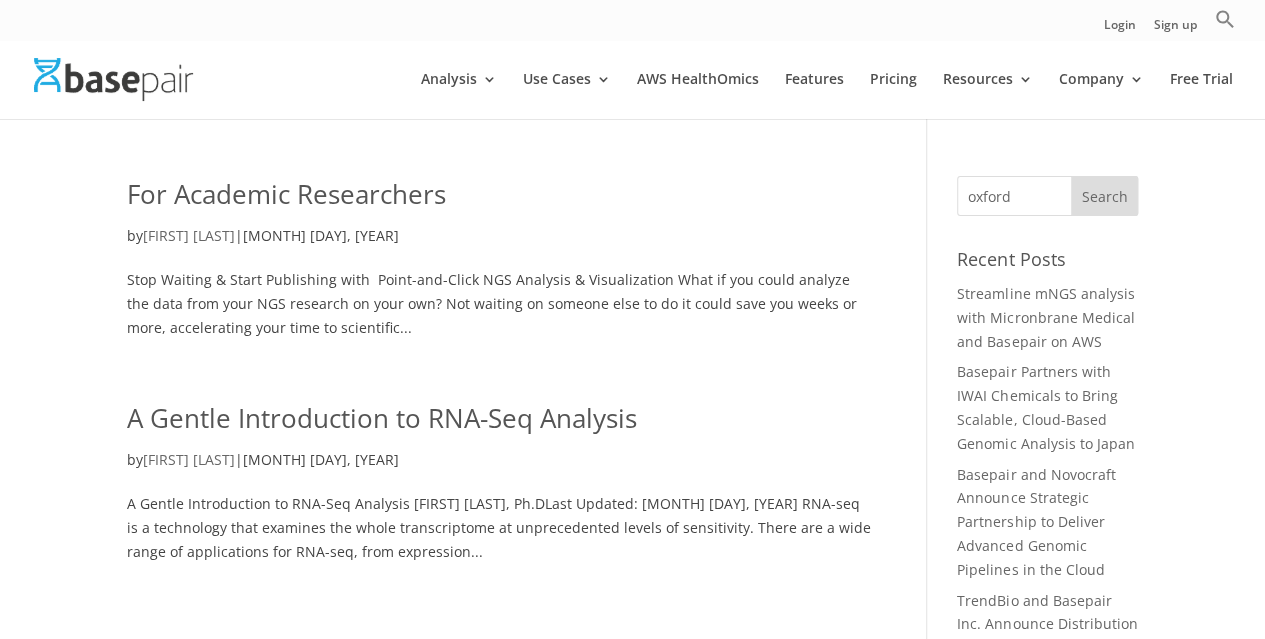 click on "oxford" at bounding box center [1047, 196] 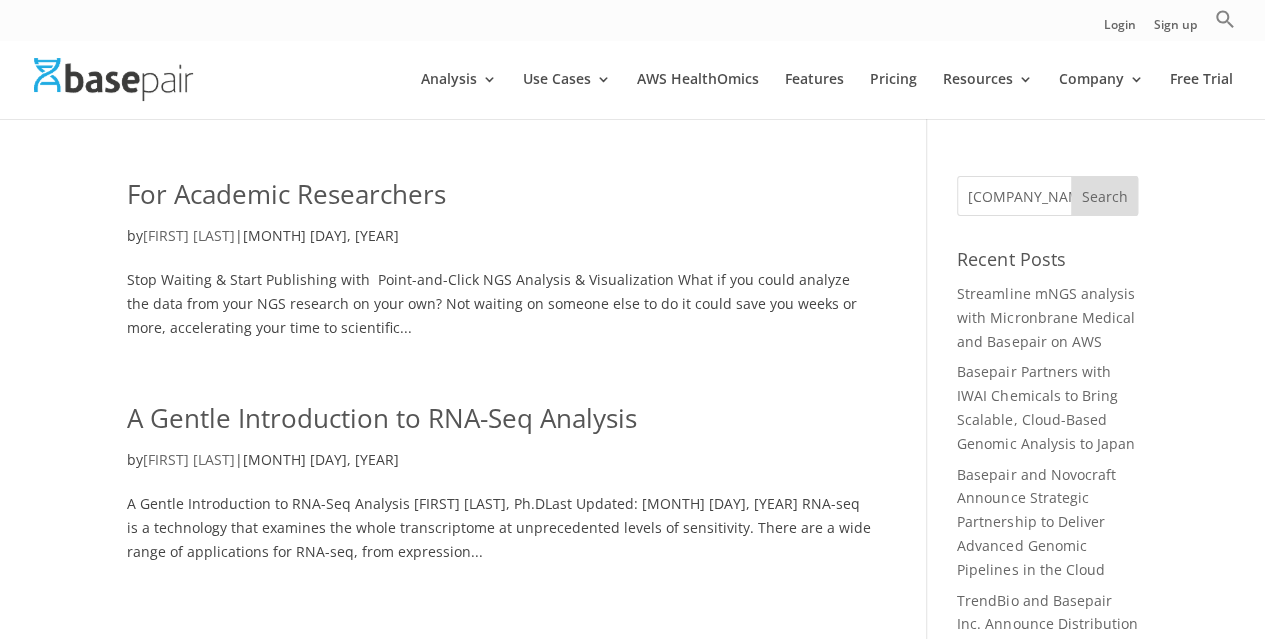 type on "oxford nanopore" 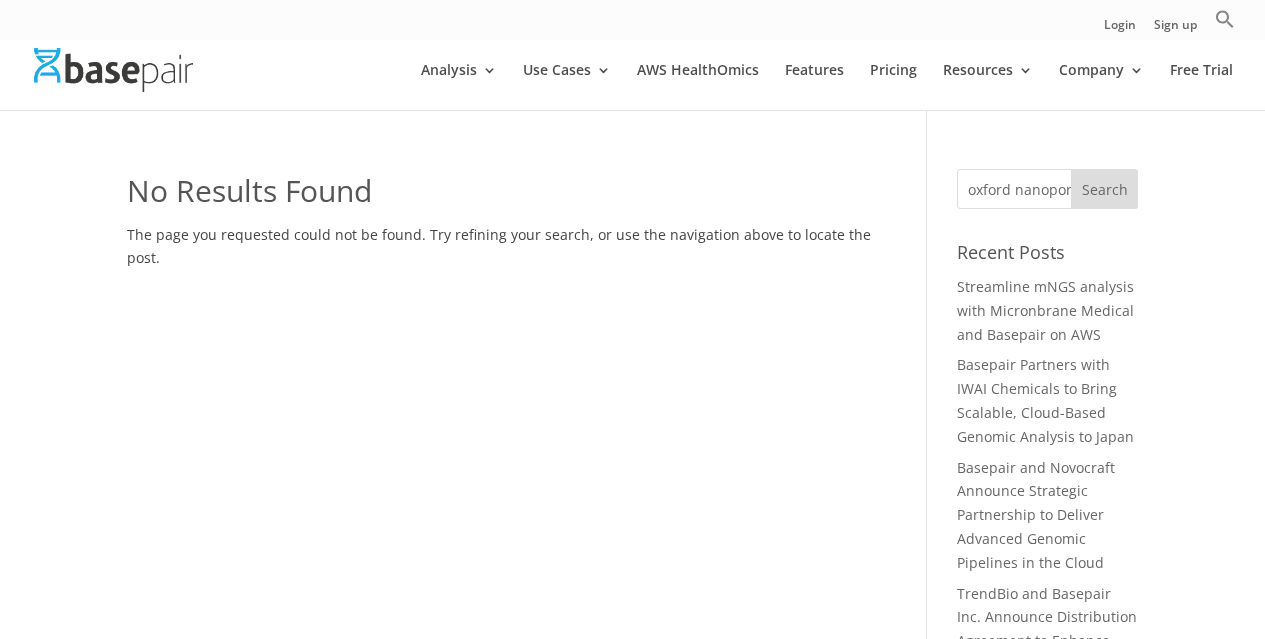 scroll, scrollTop: 0, scrollLeft: 0, axis: both 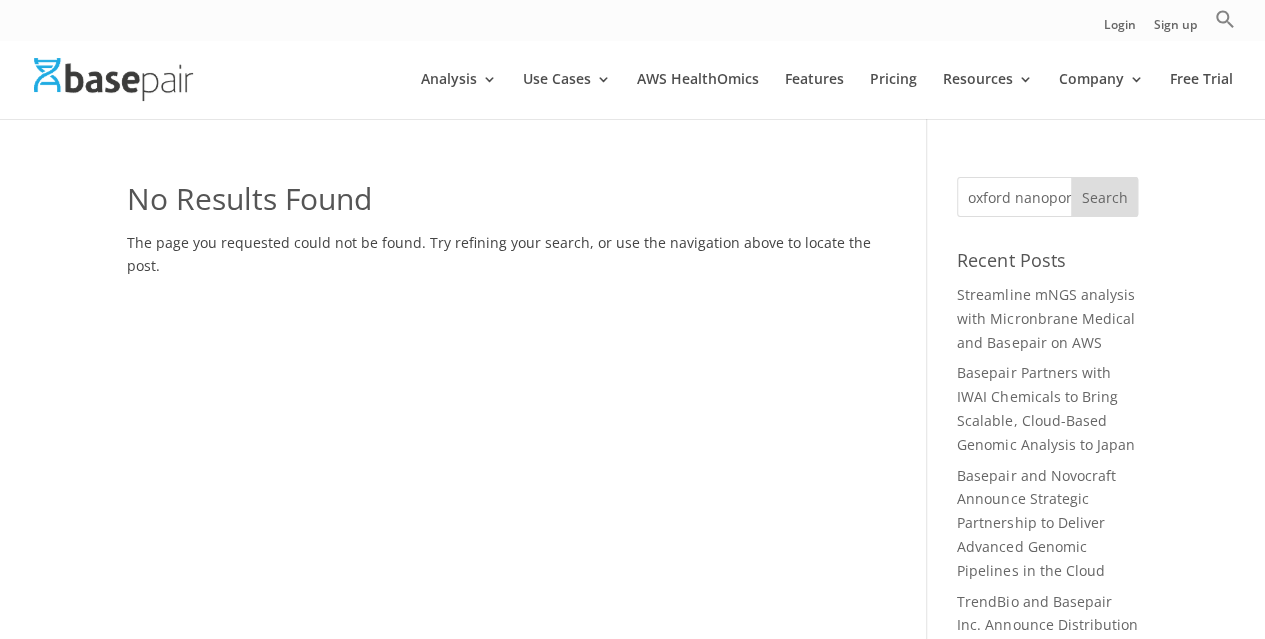 drag, startPoint x: 1015, startPoint y: 199, endPoint x: 888, endPoint y: 219, distance: 128.56516 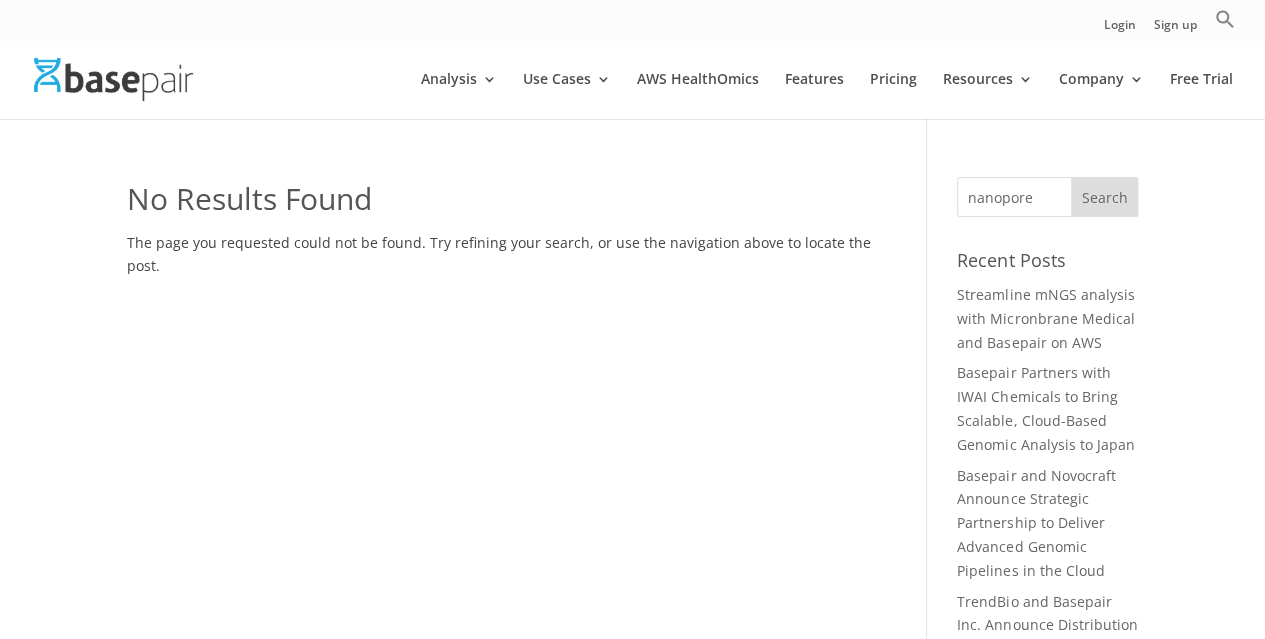 type on "nanopore" 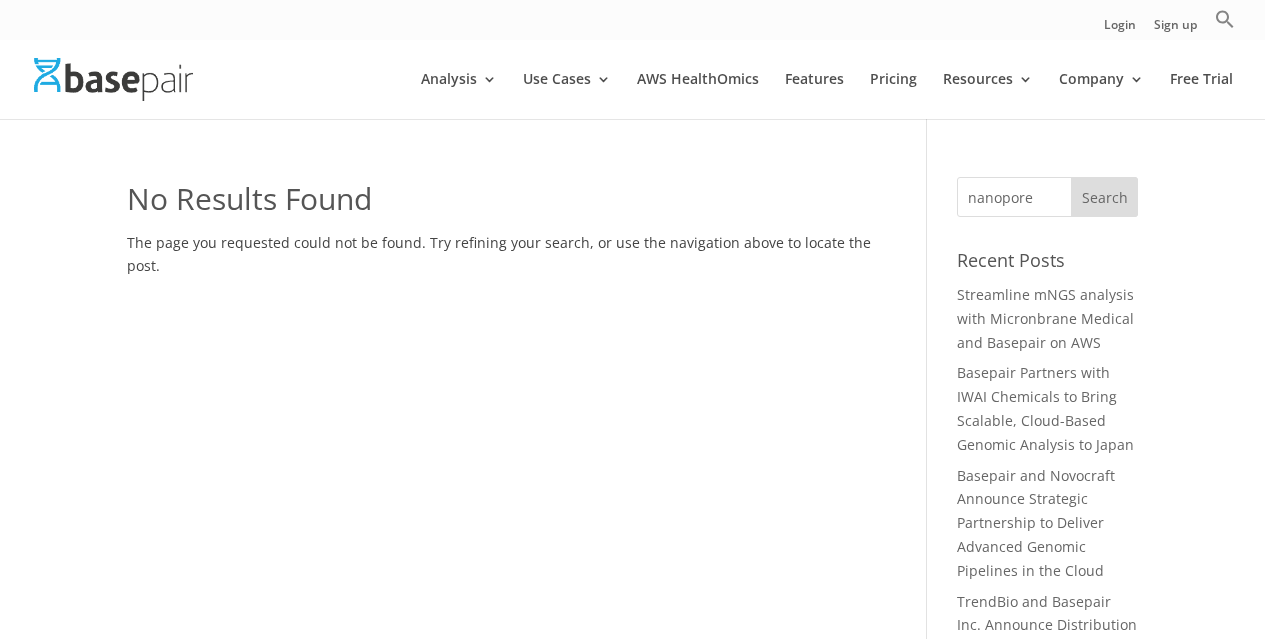 scroll, scrollTop: 0, scrollLeft: 0, axis: both 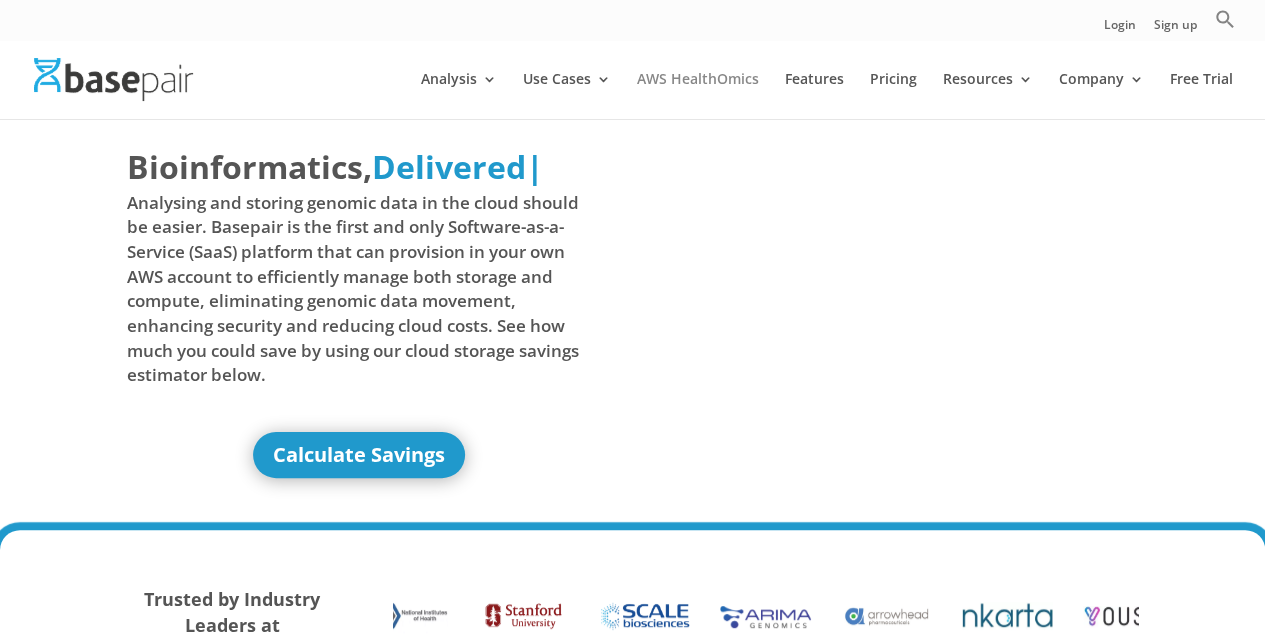 click on "AWS HealthOmics" at bounding box center (698, 95) 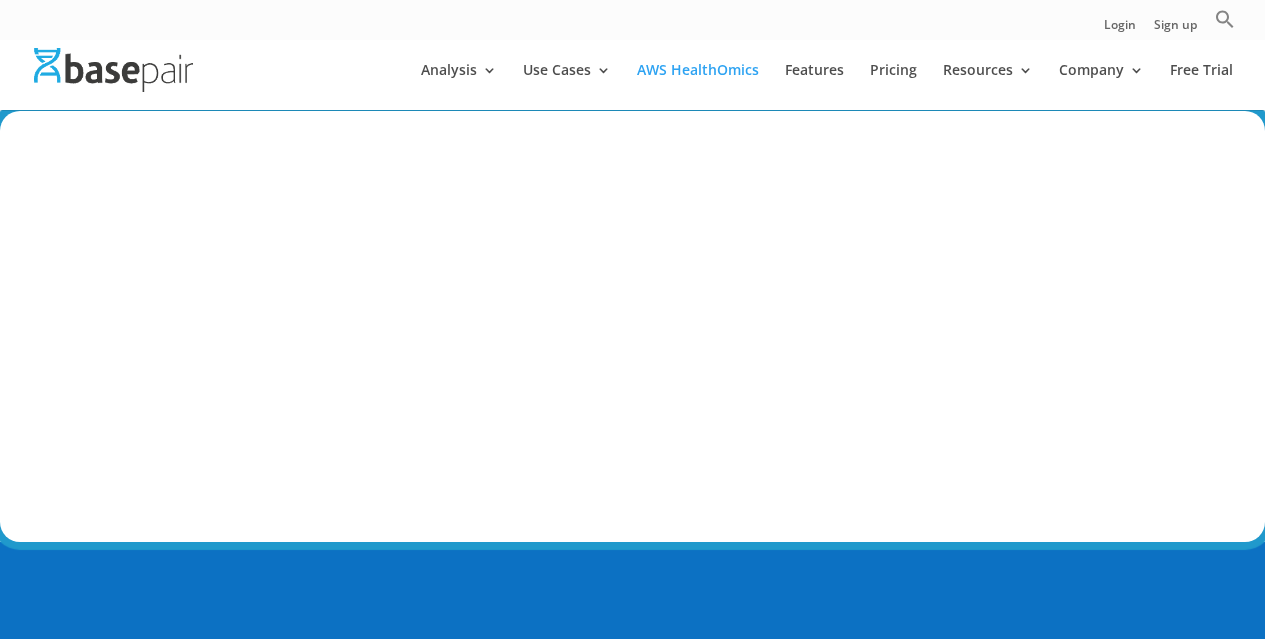 scroll, scrollTop: 0, scrollLeft: 0, axis: both 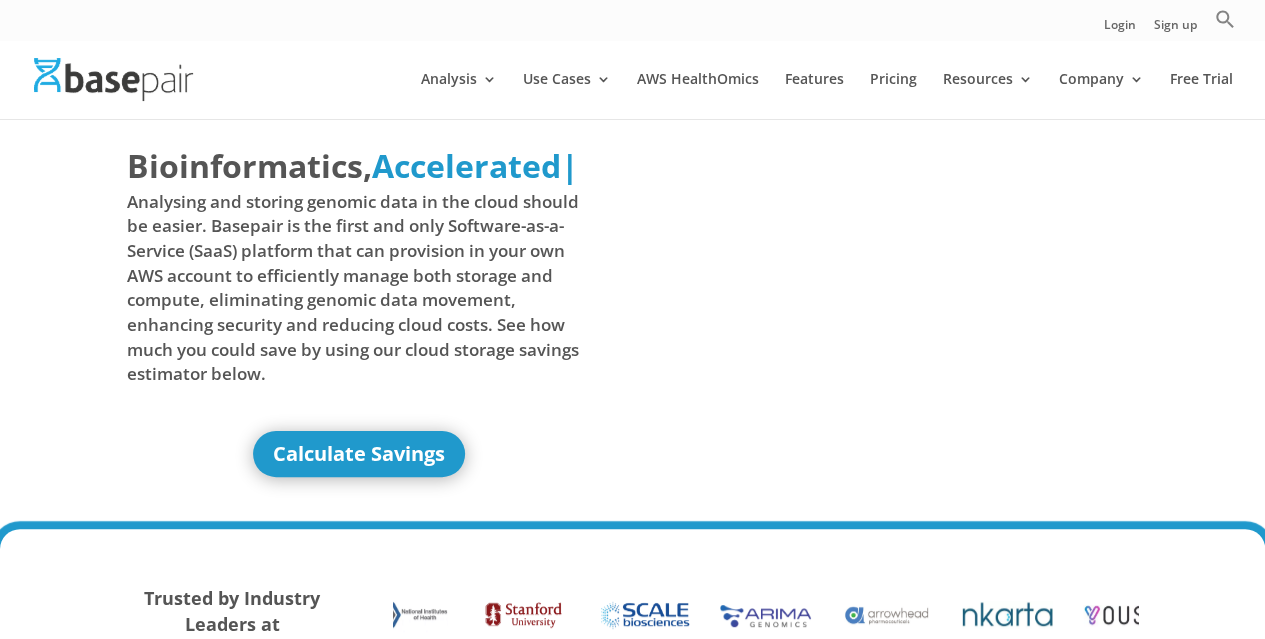 click on "Login
Sign up
Search for: Search Button" at bounding box center (632, 20) 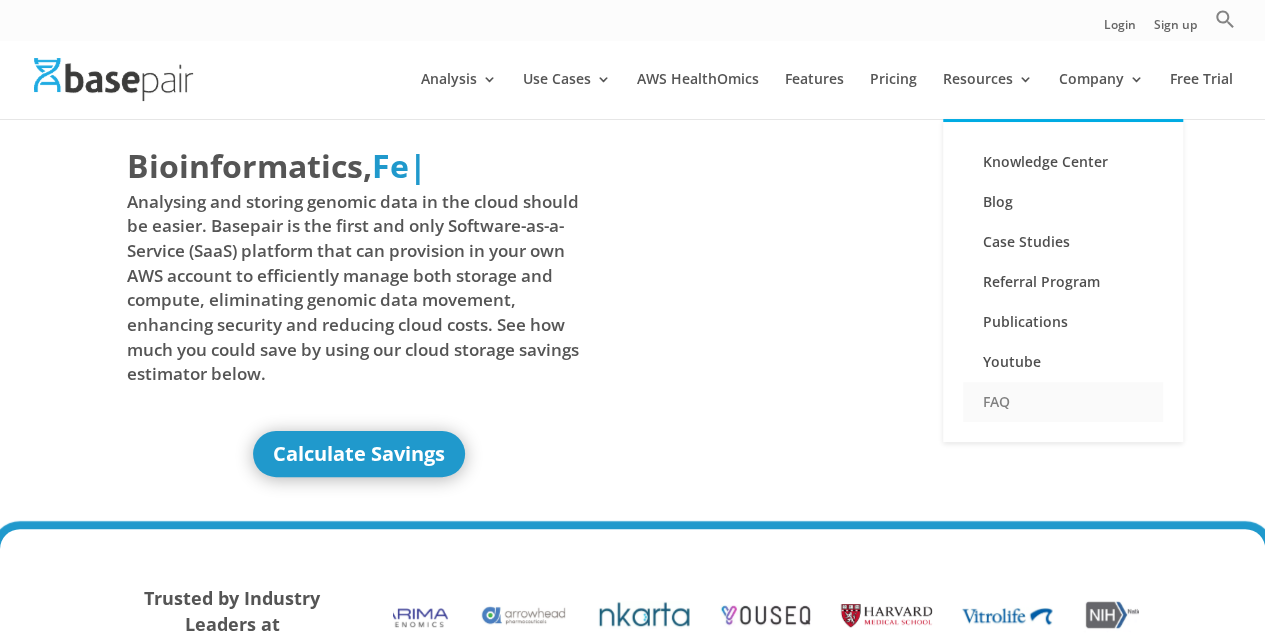 click on "FAQ" at bounding box center [1063, 402] 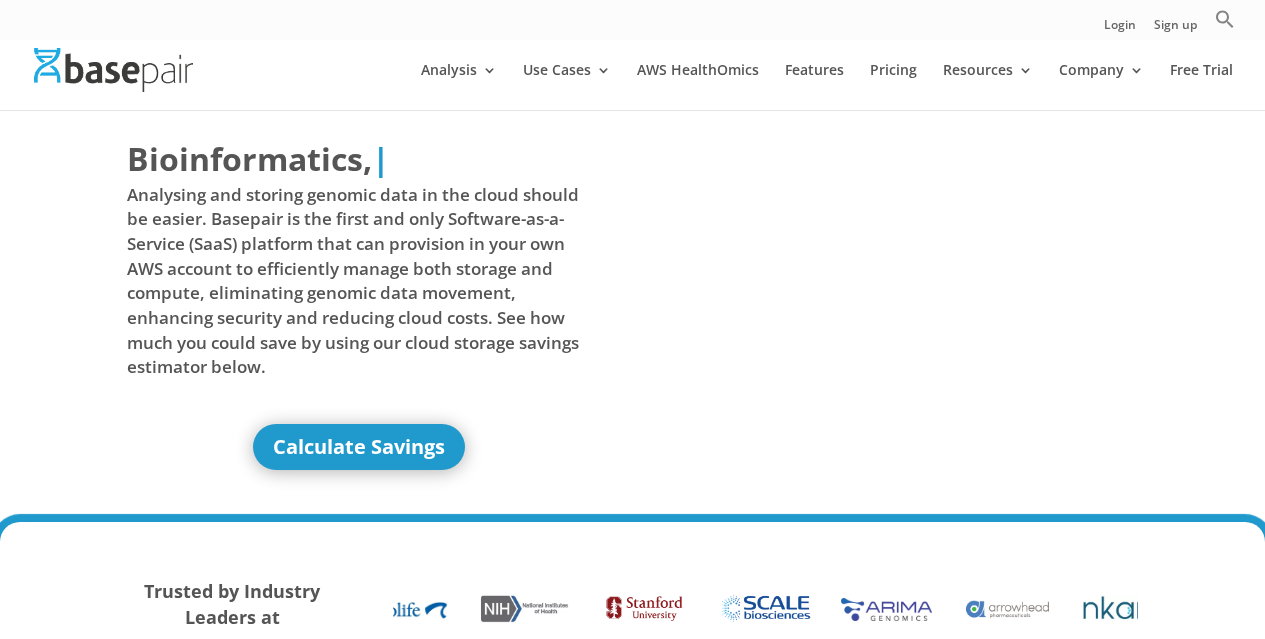 scroll, scrollTop: 0, scrollLeft: 0, axis: both 